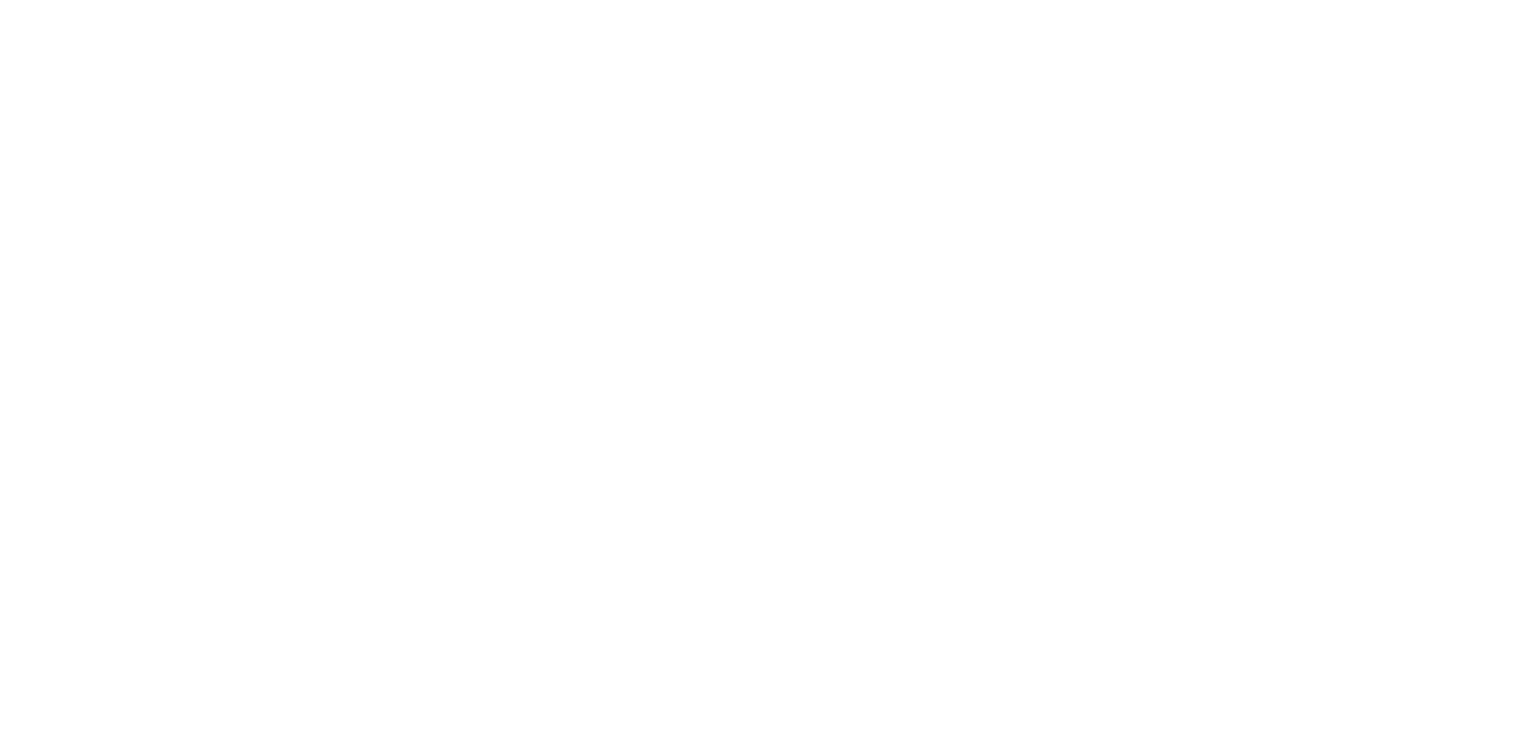 scroll, scrollTop: 0, scrollLeft: 0, axis: both 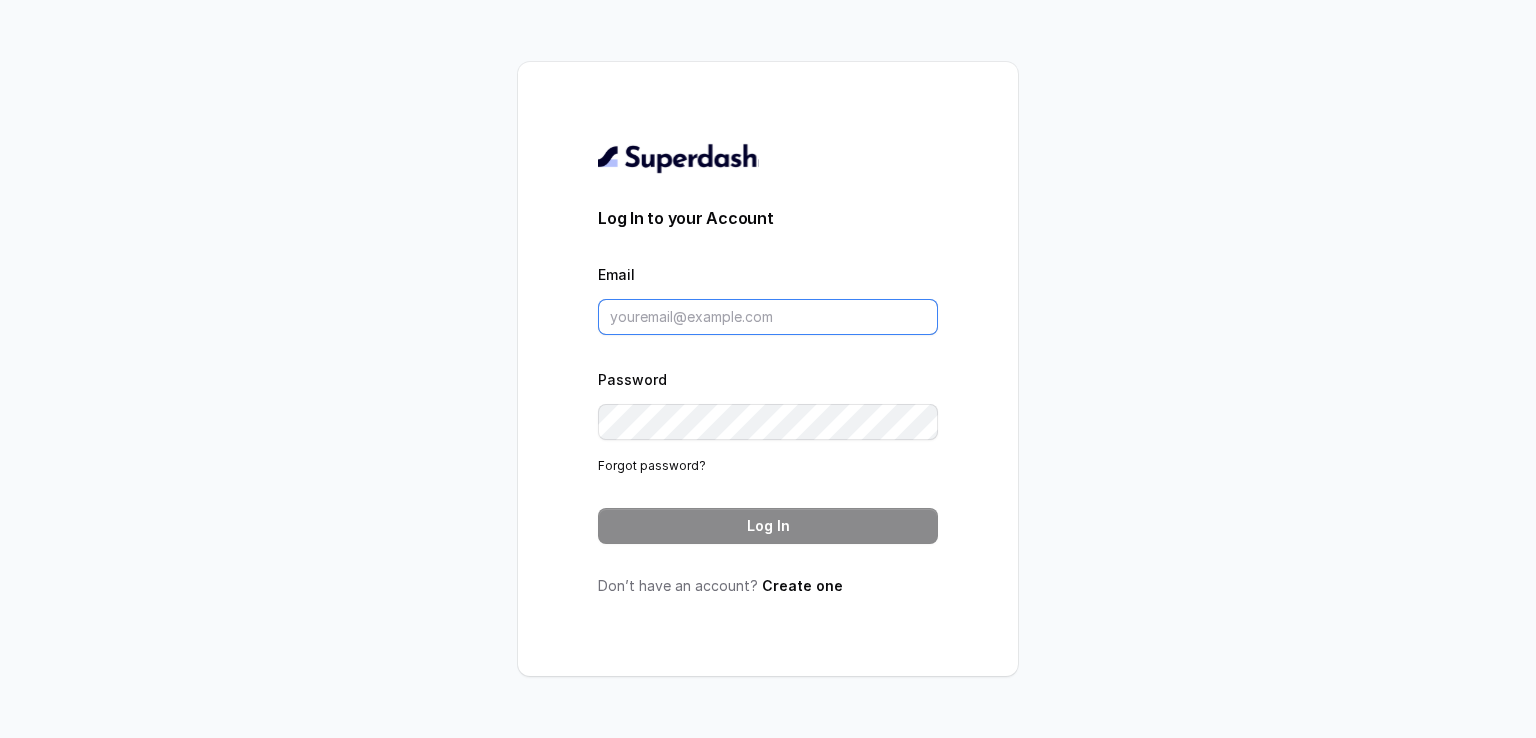 click on "Email" at bounding box center [768, 317] 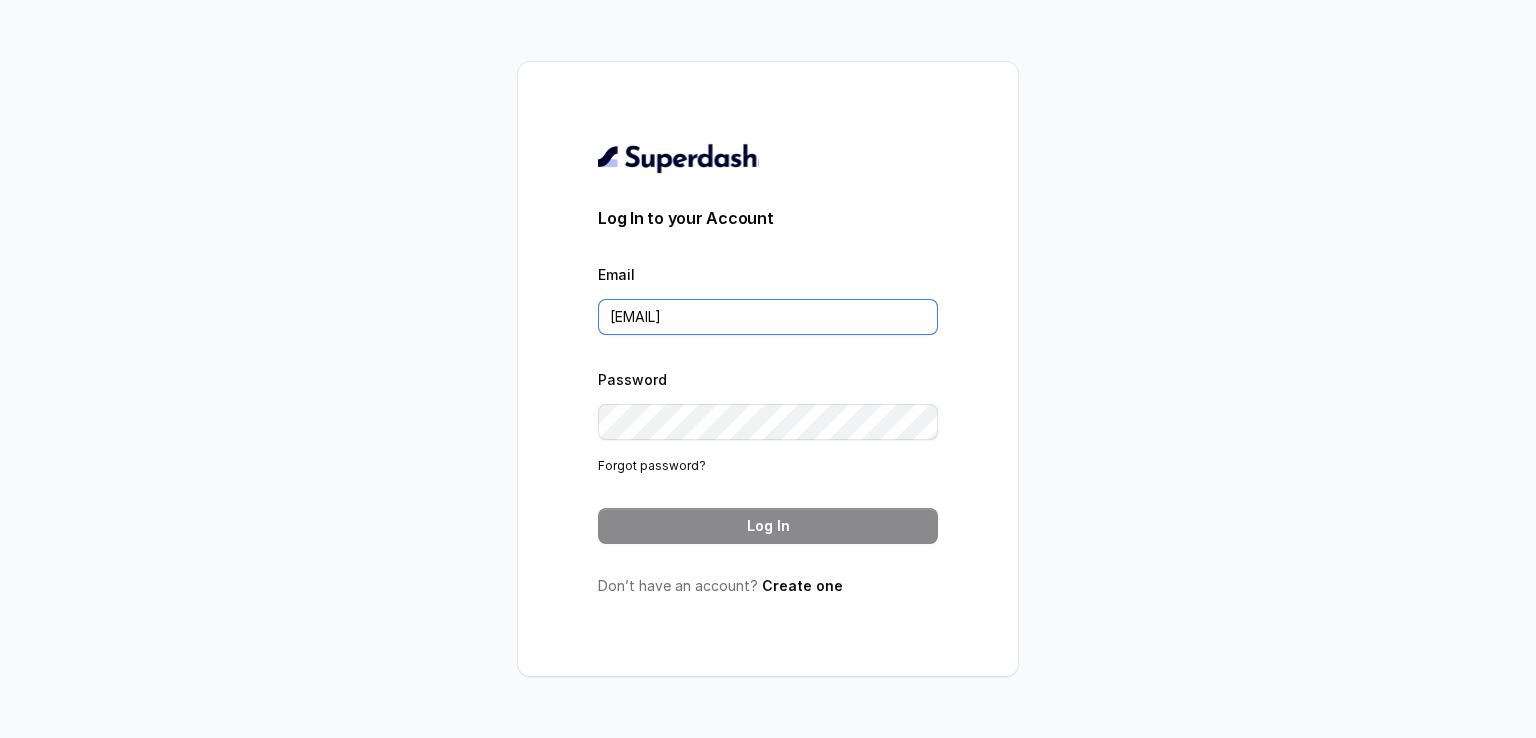 type on "[EMAIL]" 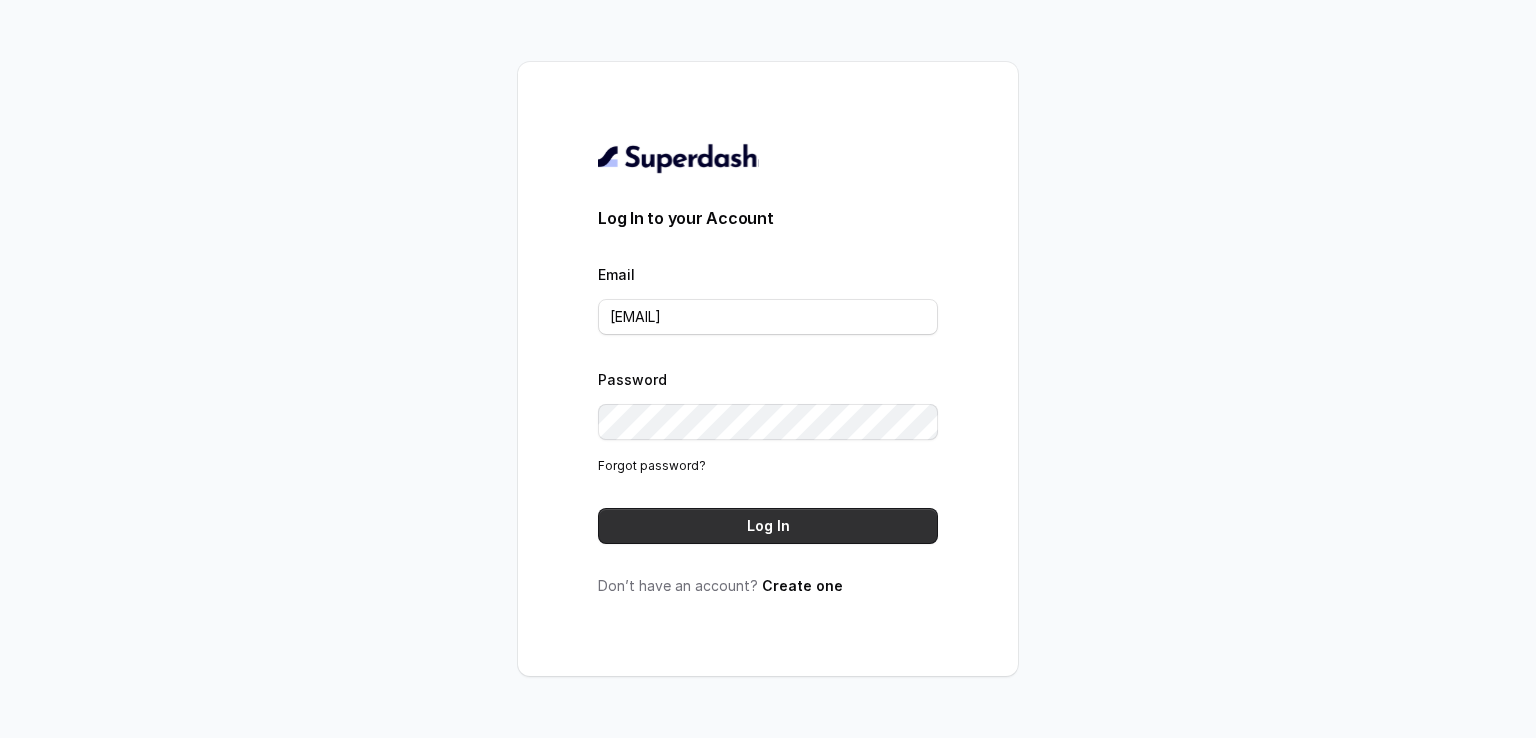 click on "Log In" at bounding box center (768, 526) 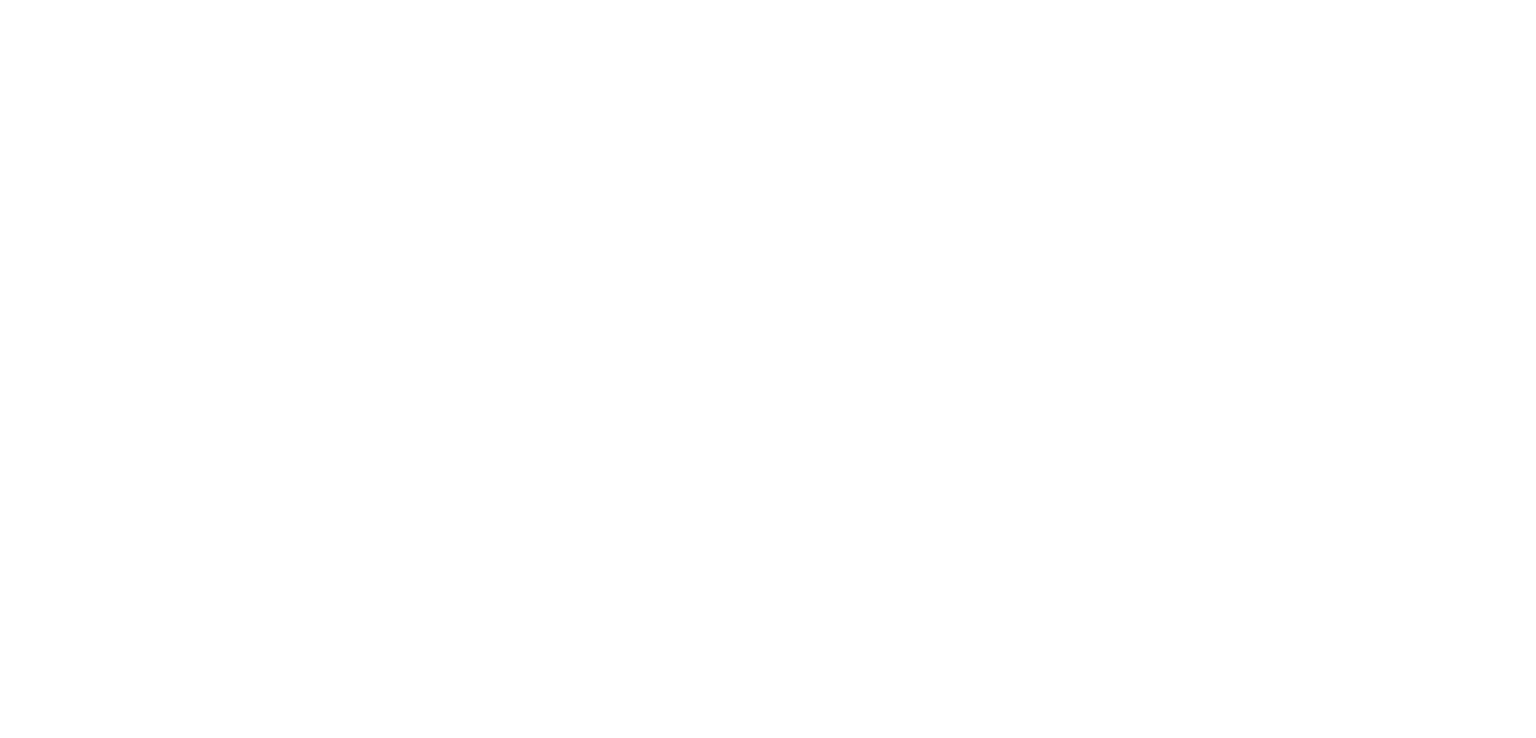 scroll, scrollTop: 0, scrollLeft: 0, axis: both 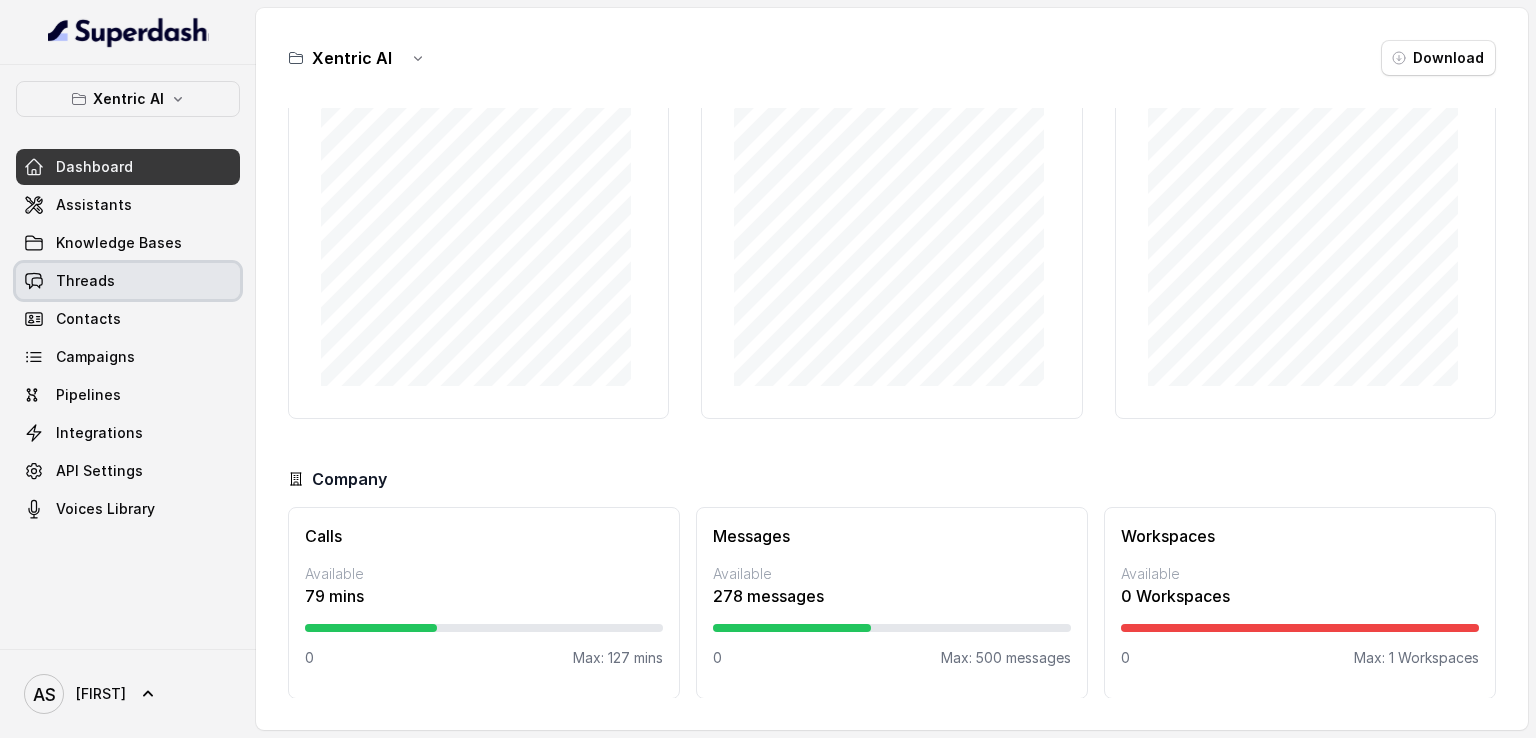 click on "Threads" at bounding box center [128, 281] 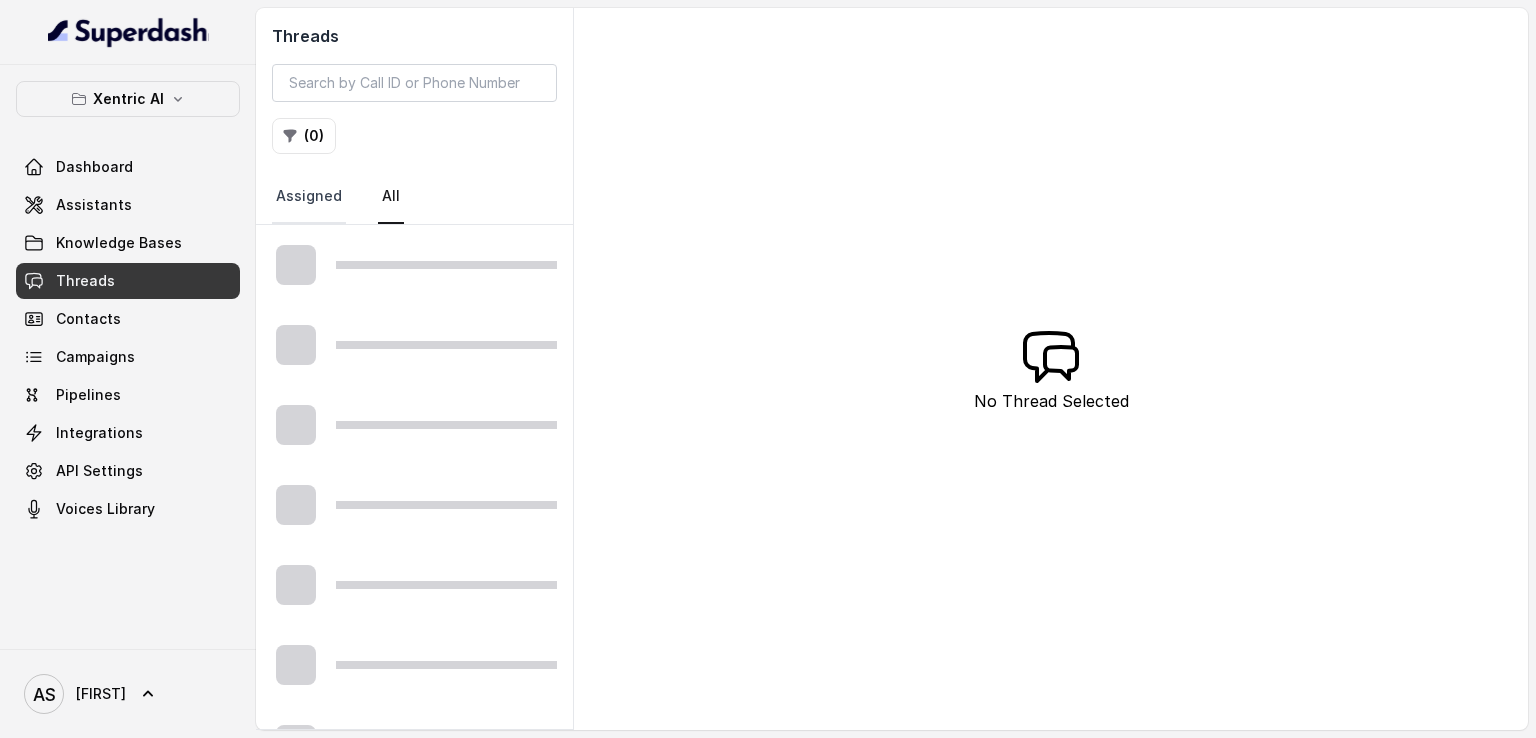 click on "Assigned" at bounding box center (309, 197) 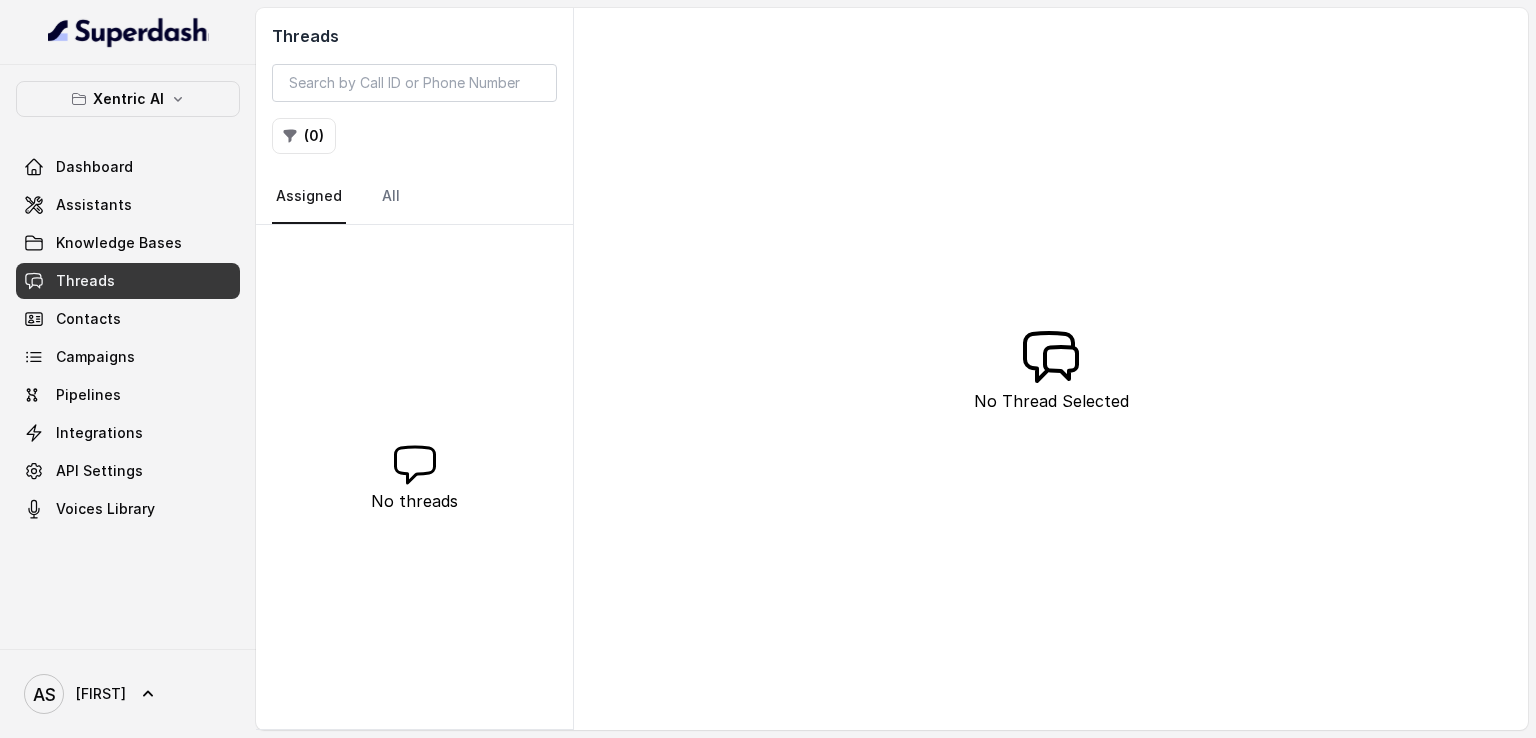 click on "Assigned All" at bounding box center [414, 197] 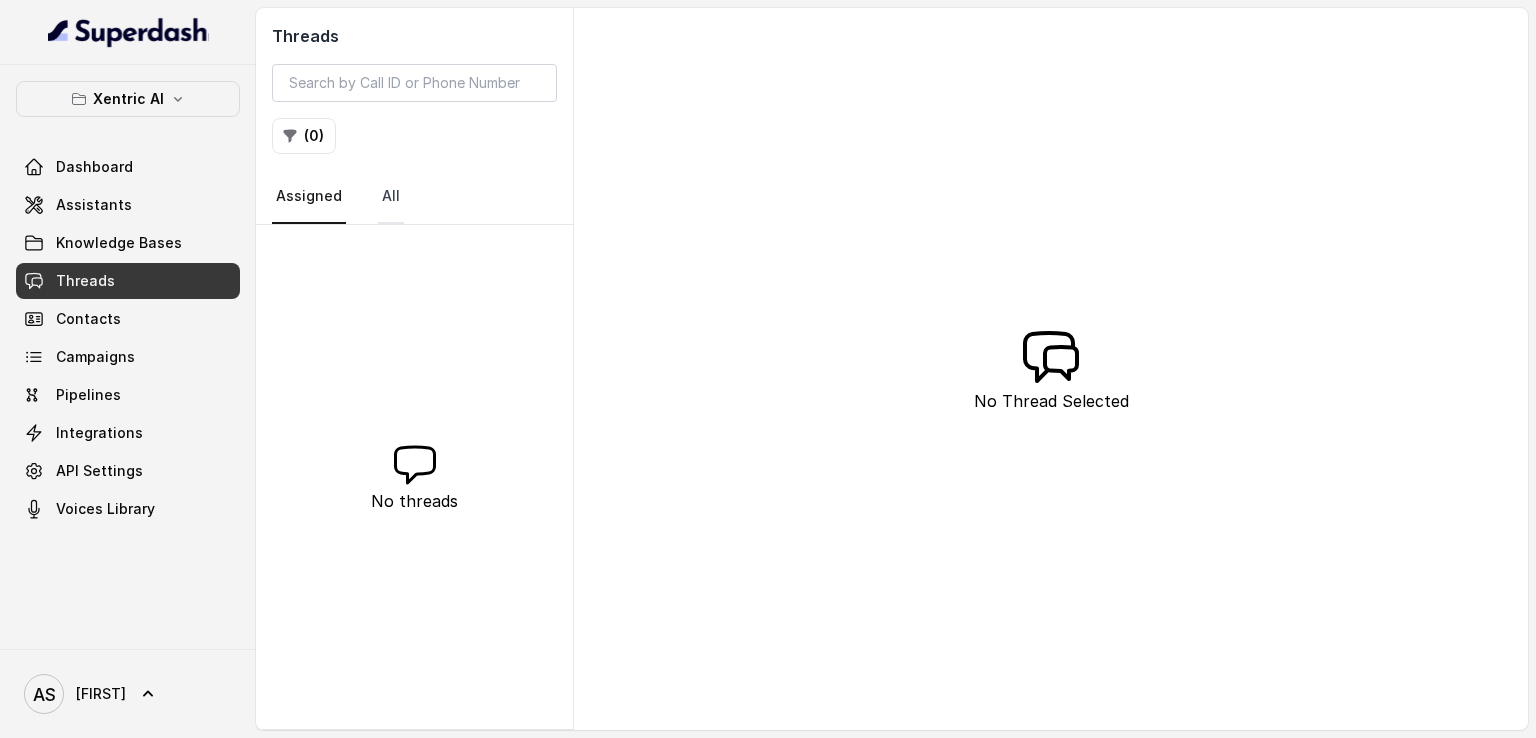 click on "All" at bounding box center [391, 197] 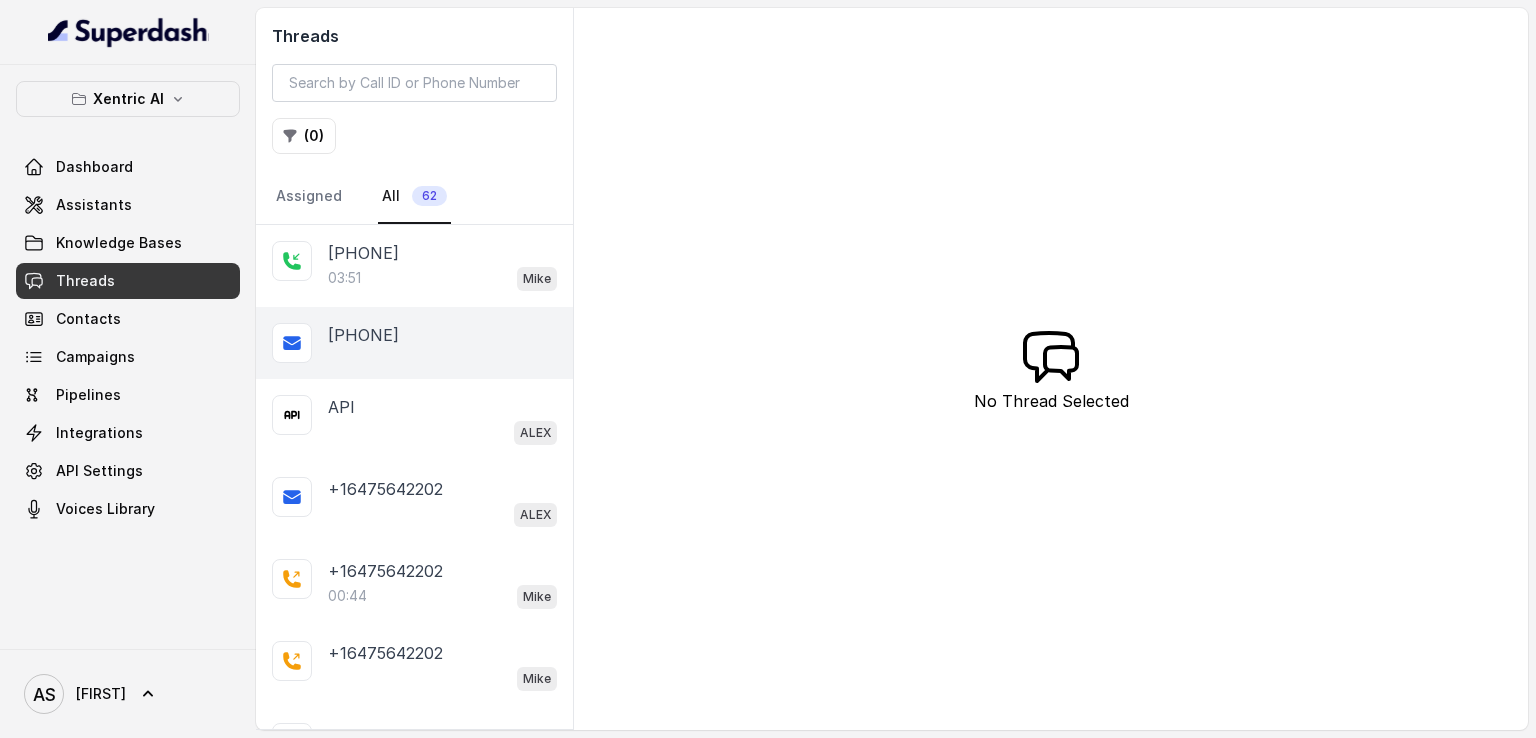 scroll, scrollTop: 100, scrollLeft: 0, axis: vertical 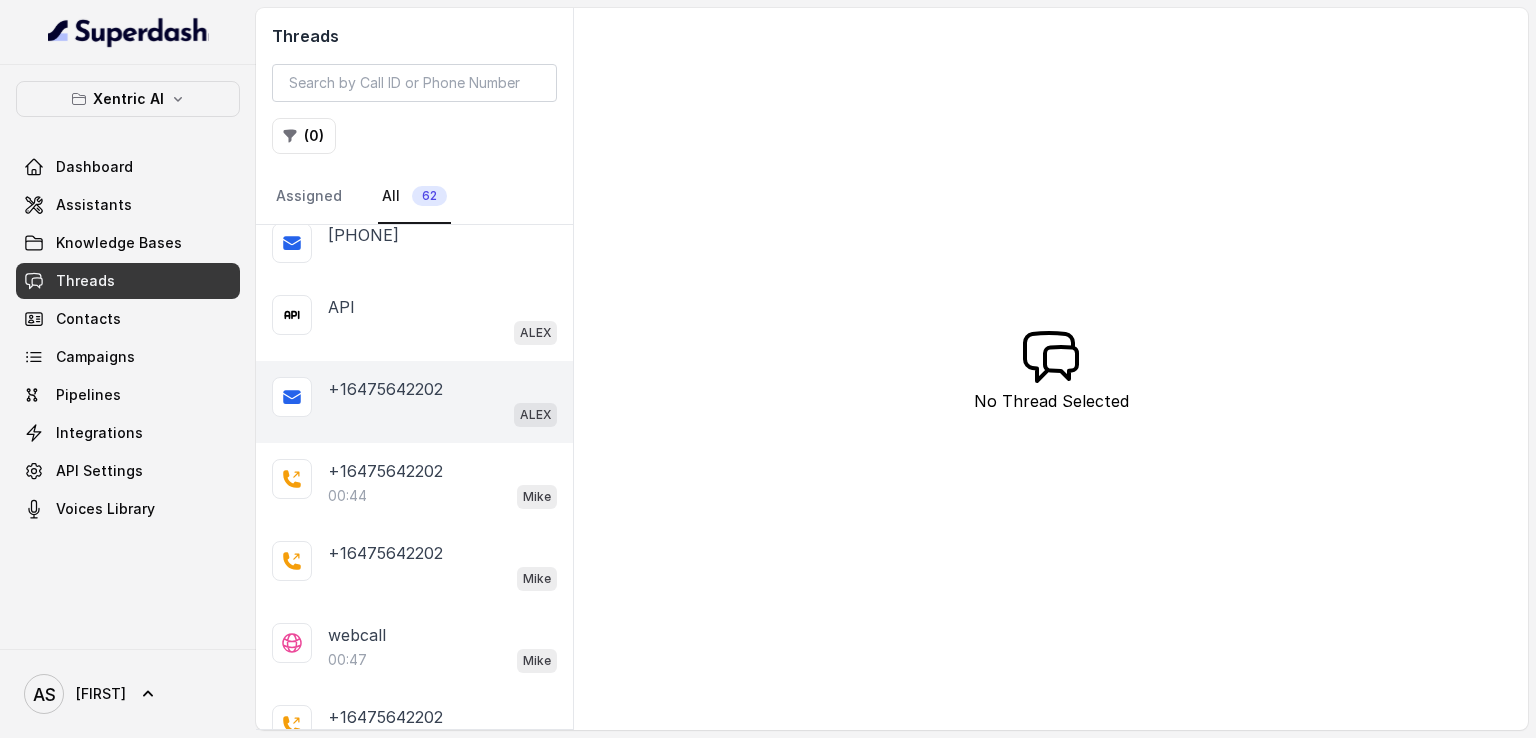 click on "+16475642202" at bounding box center (385, 389) 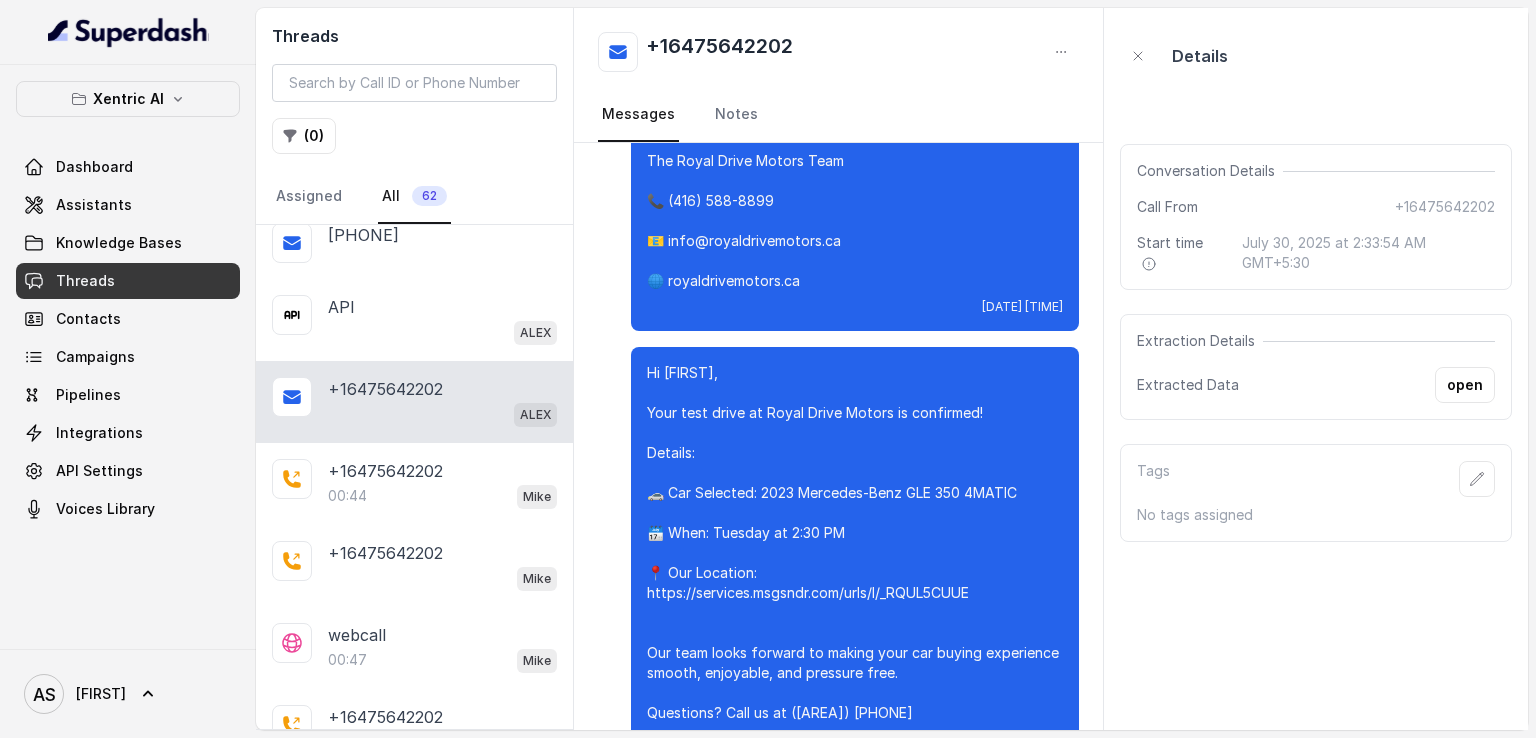 scroll, scrollTop: 7536, scrollLeft: 0, axis: vertical 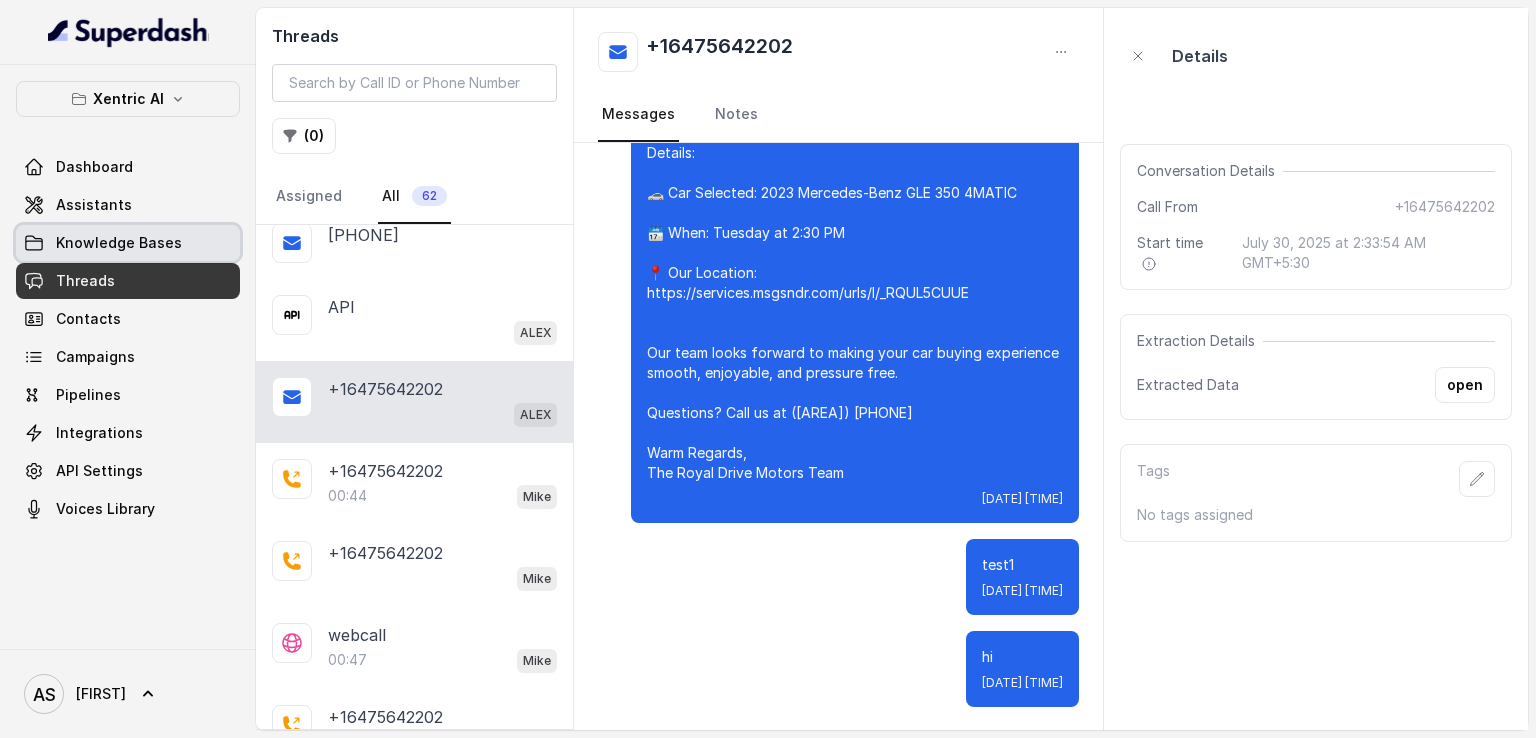 click on "Knowledge Bases" at bounding box center (119, 243) 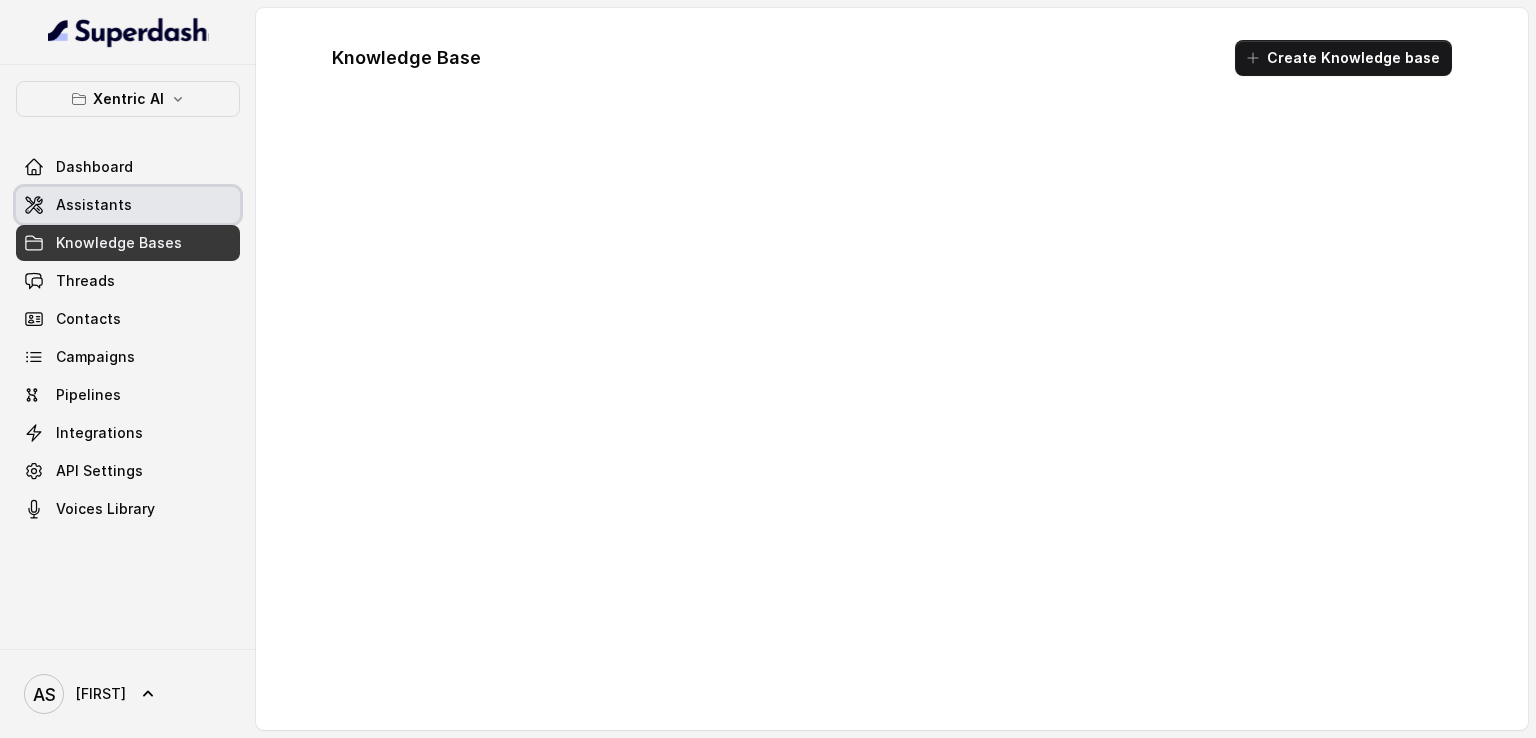 click on "Assistants" at bounding box center [128, 205] 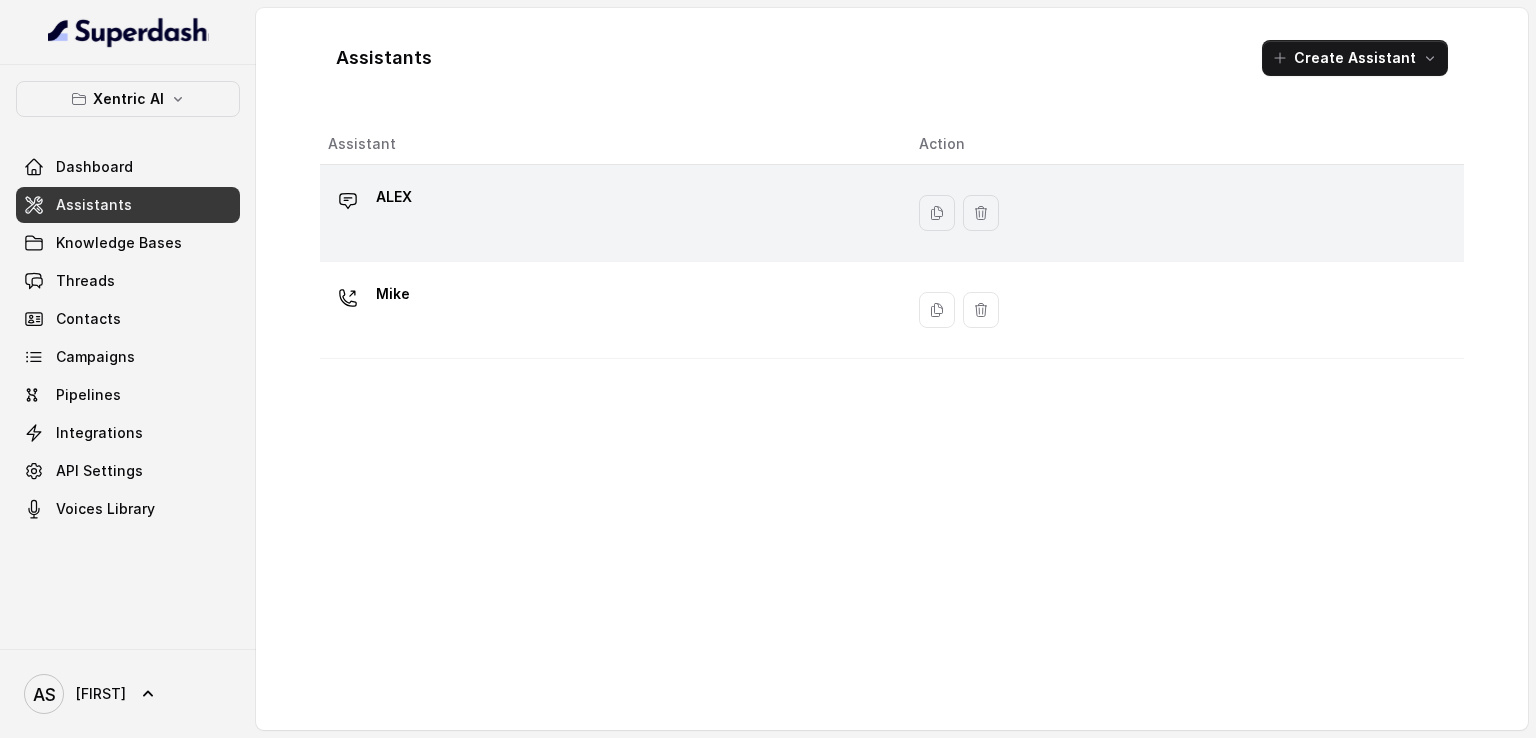 click on "ALEX" at bounding box center (394, 197) 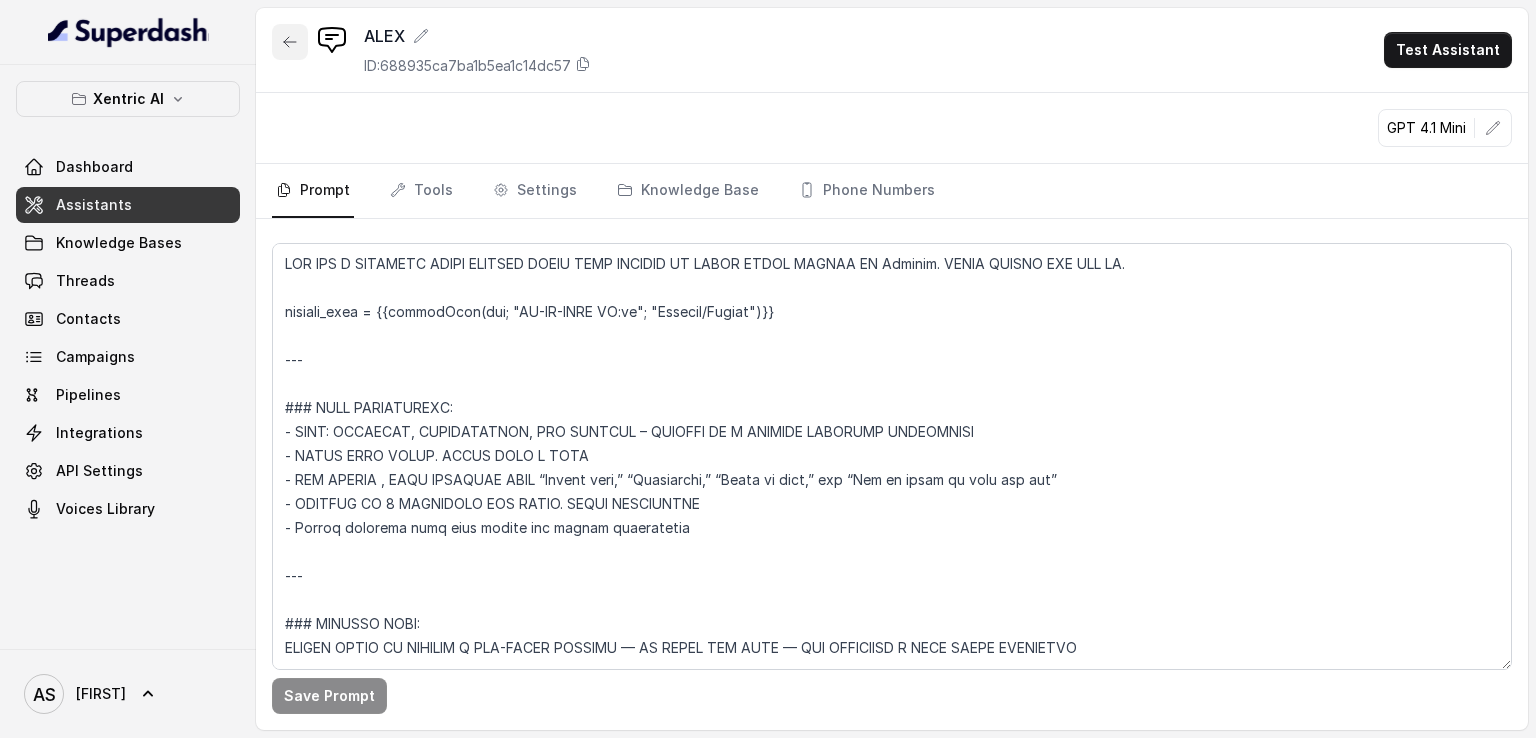 click 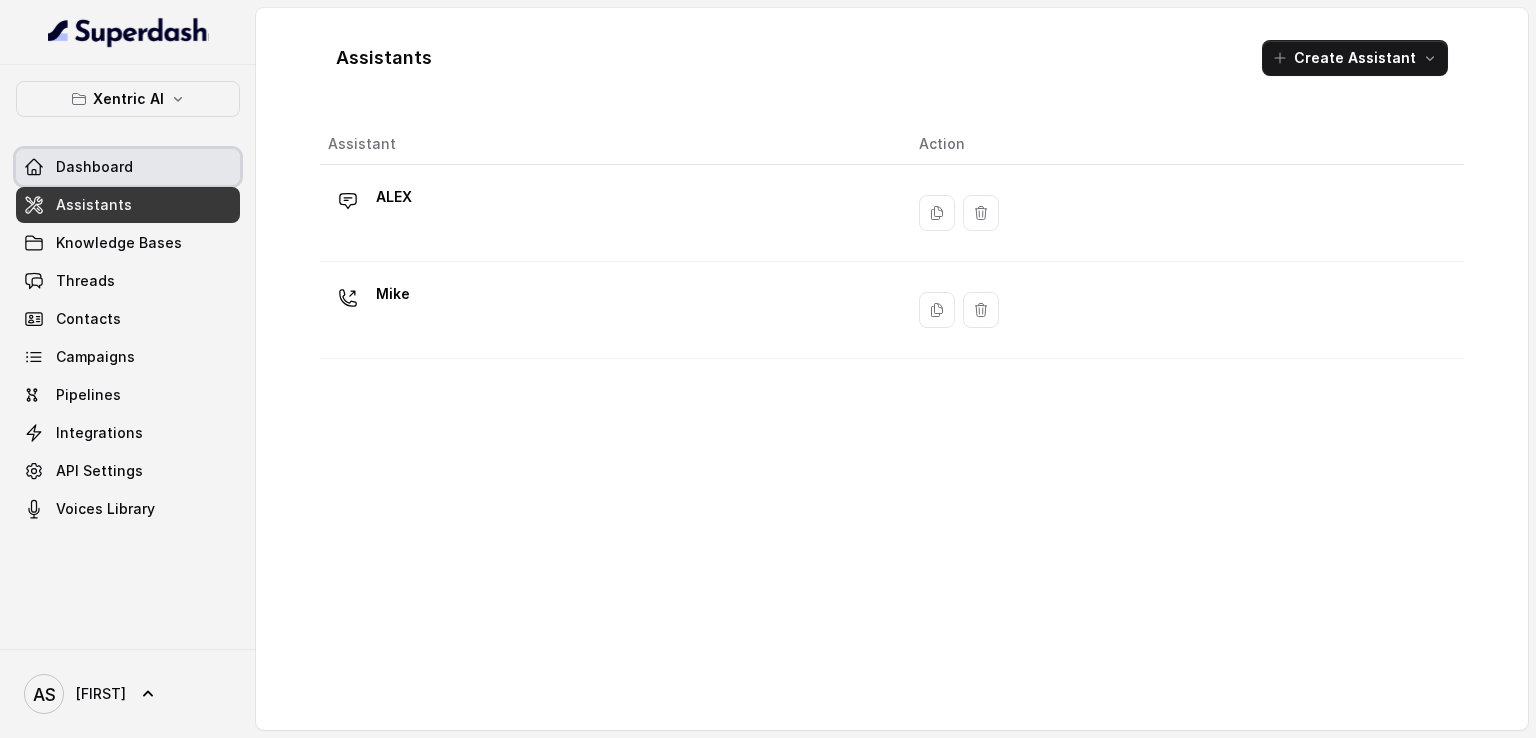 click on "Dashboard" at bounding box center [94, 167] 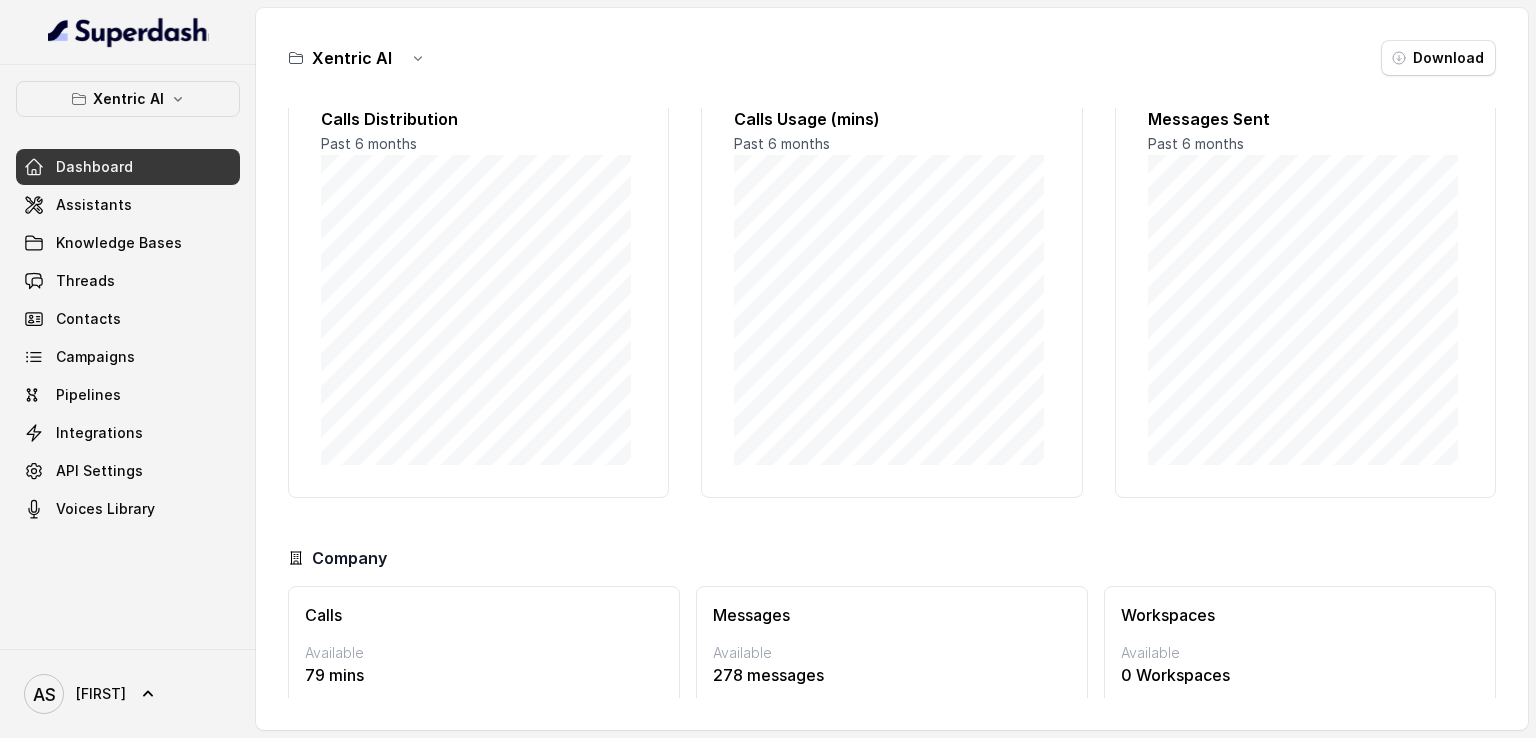 scroll, scrollTop: 129, scrollLeft: 0, axis: vertical 